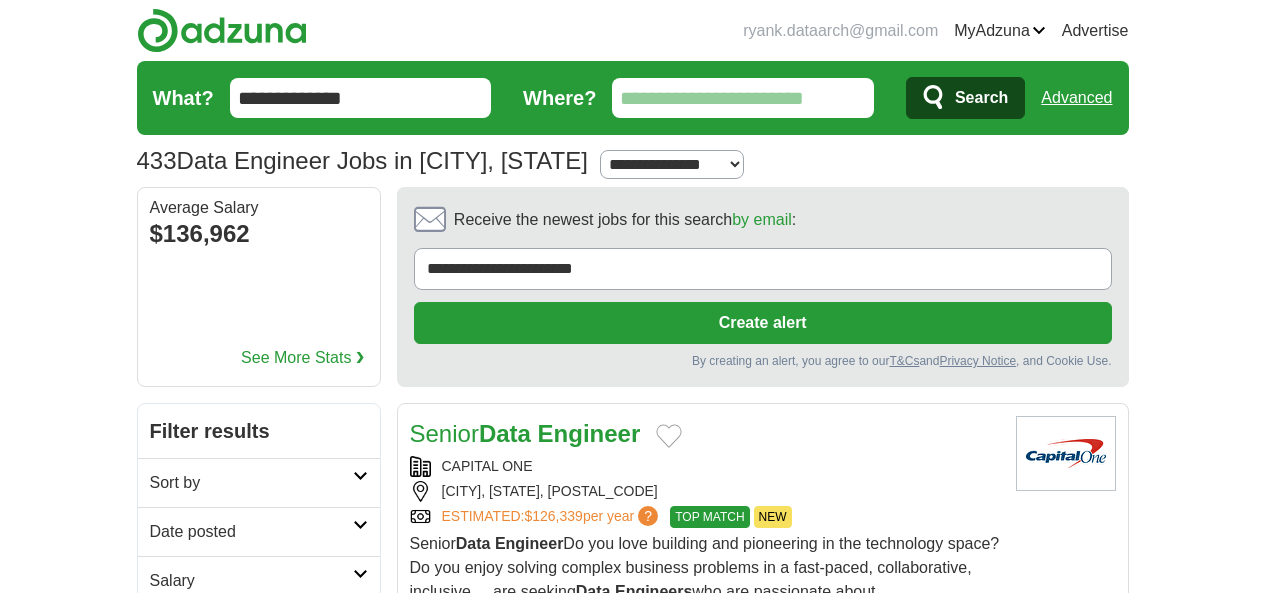 scroll, scrollTop: 0, scrollLeft: 0, axis: both 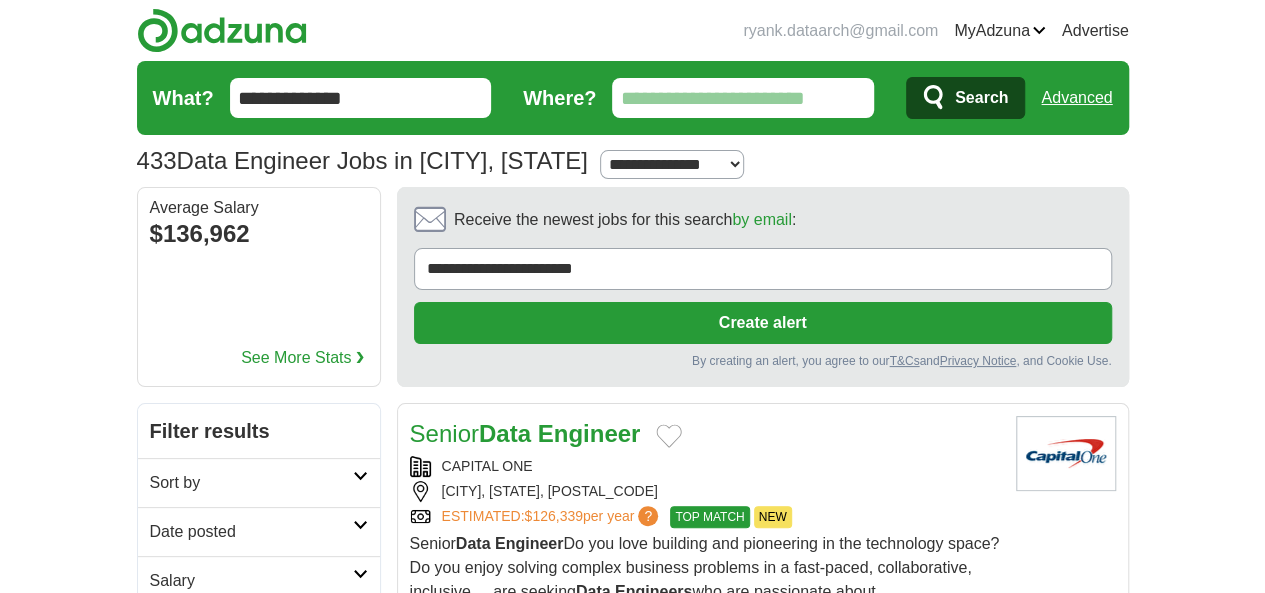 type 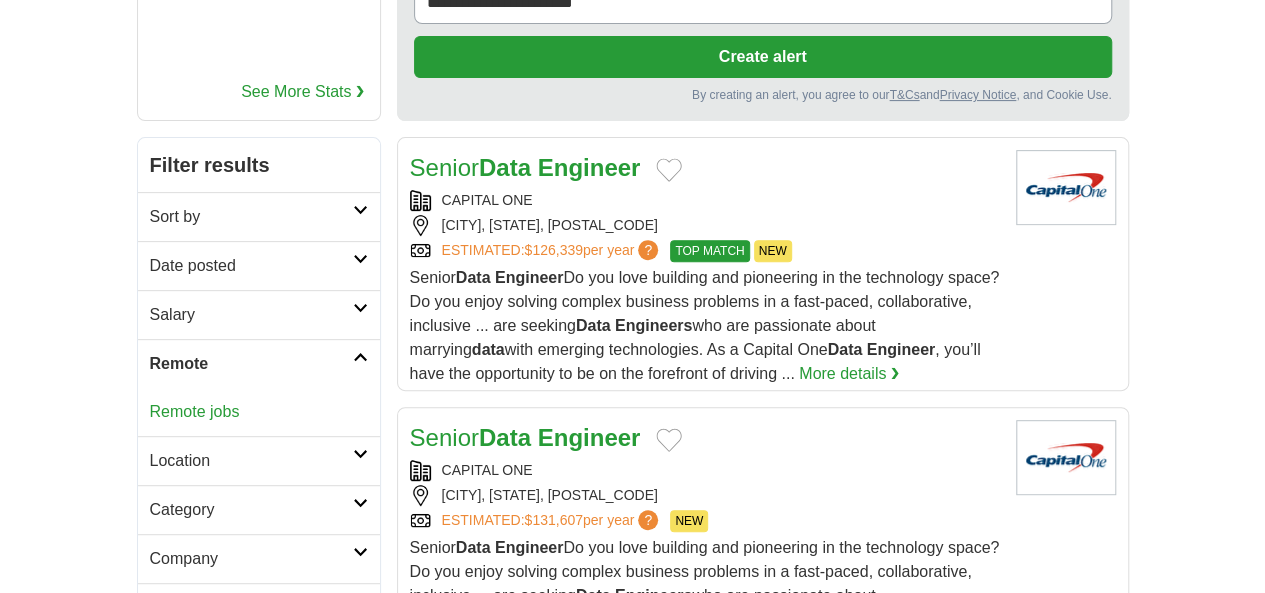 scroll, scrollTop: 266, scrollLeft: 0, axis: vertical 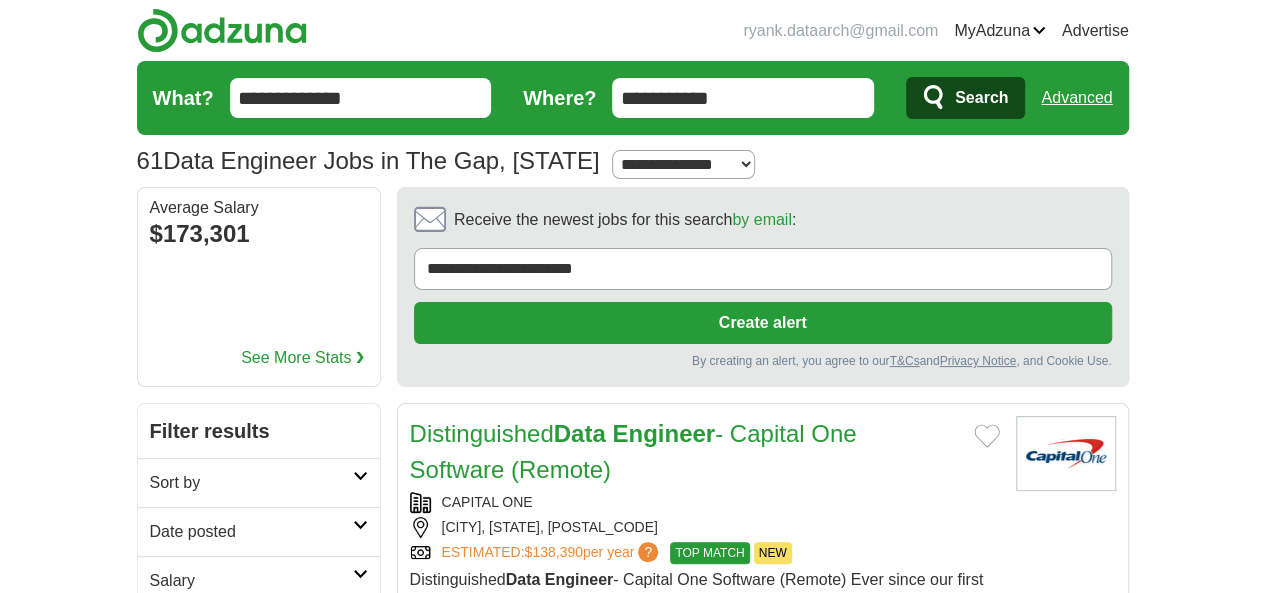 click on "ryank.dataarch@[DOMAIN]
MyAdzuna
Alerts
Favorites
Resumes
ApplyIQ
Preferences
Posted jobs
Logout
Advertise
61
Data Engineer Jobs in The Gap, [STATE]
Salary
Salary
Select a salary range
Salary from
from $10,000
from $20,000
from $40,000" at bounding box center [633, 93] 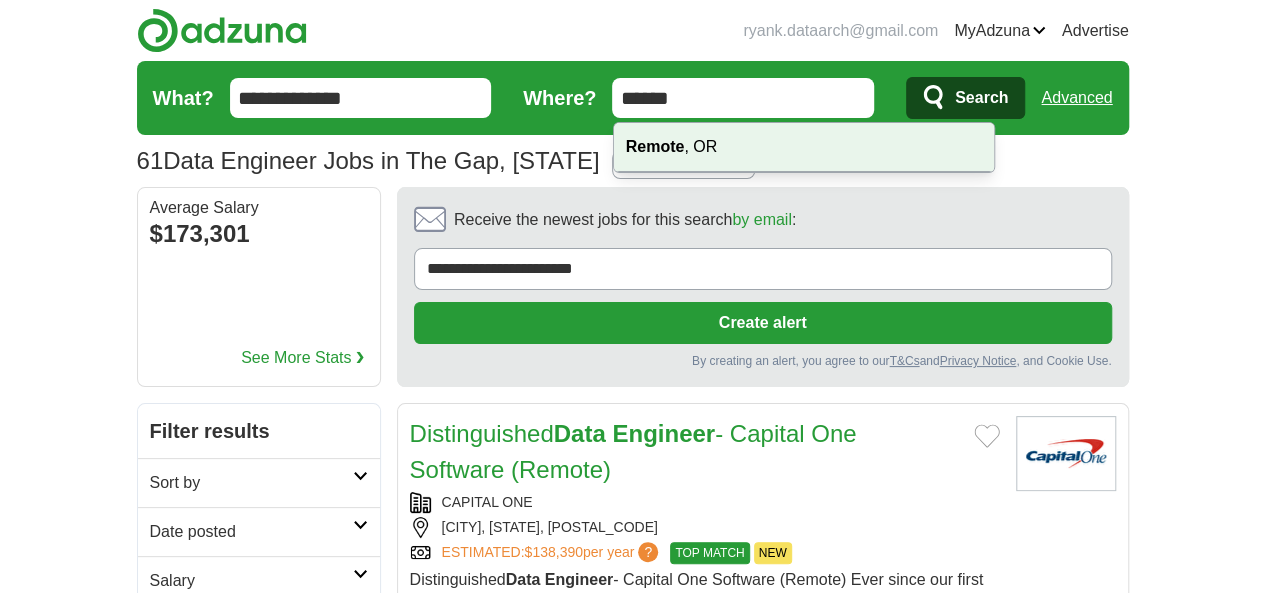 click on "Remote , [STATE]" at bounding box center (804, 147) 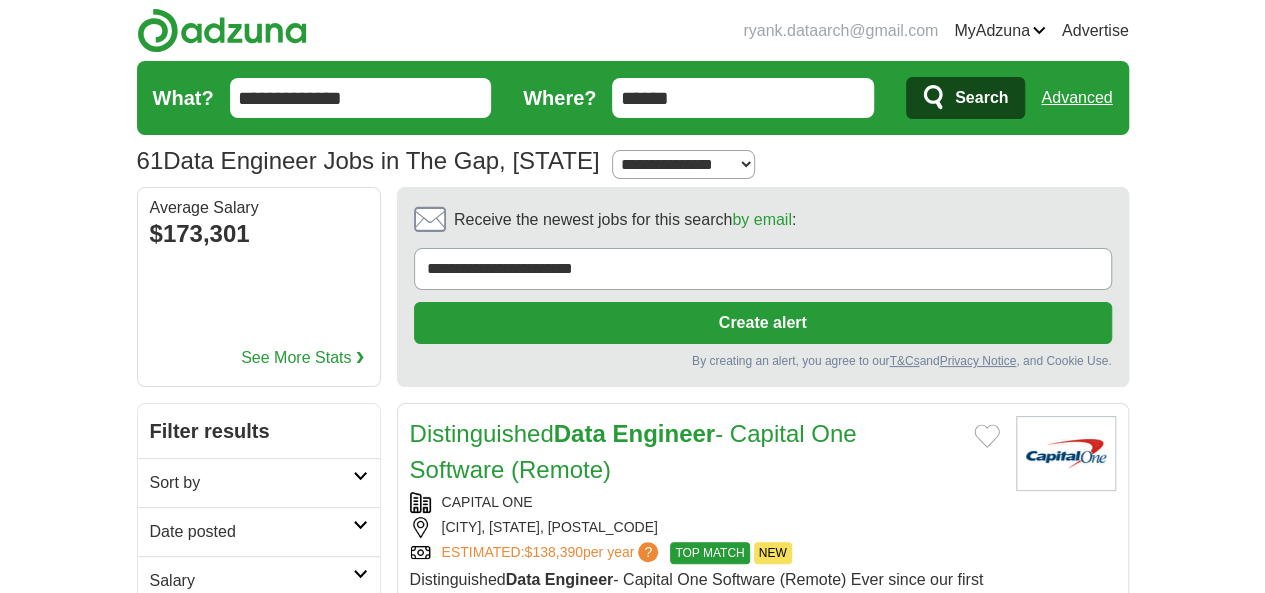 type on "**********" 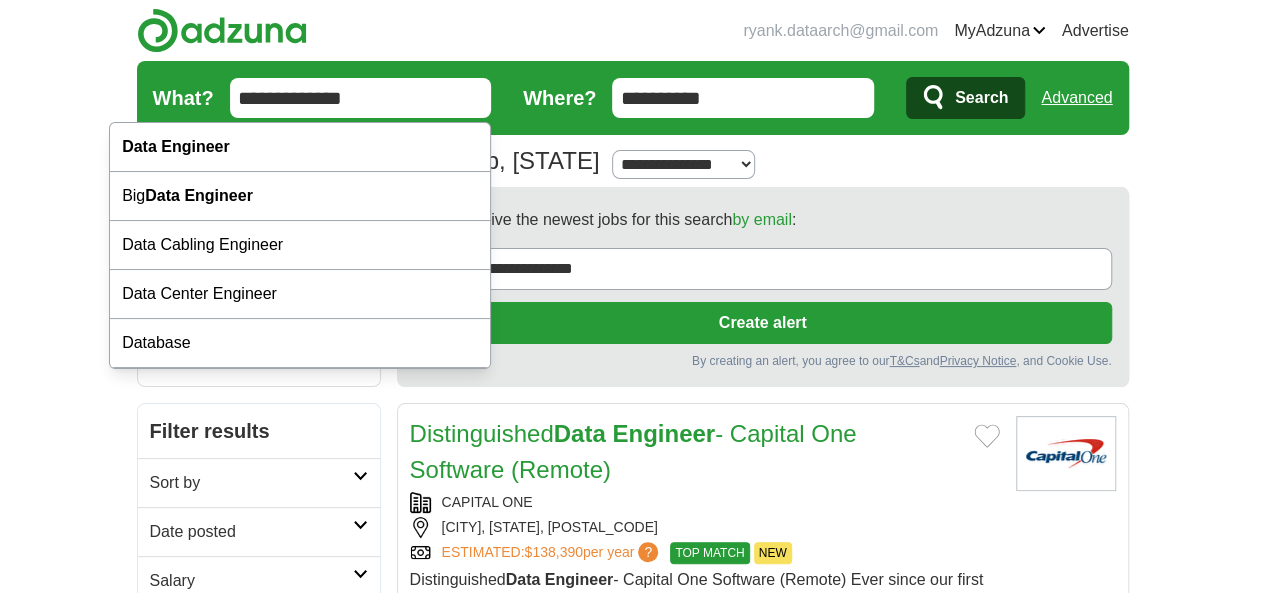 click on "**********" at bounding box center [361, 98] 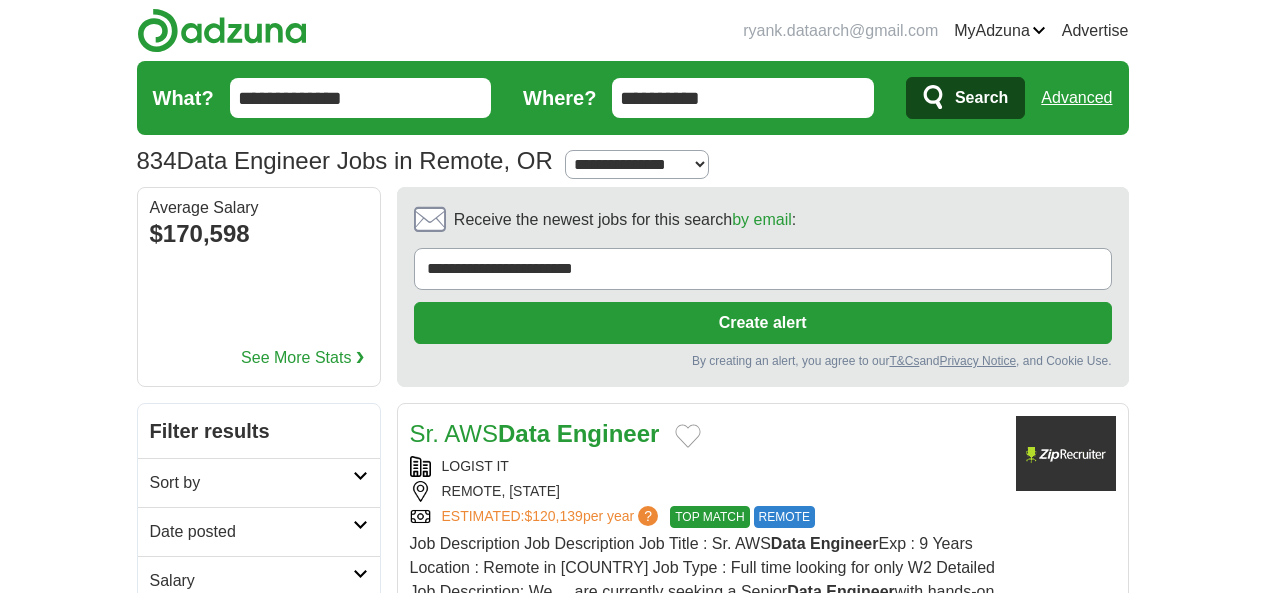 scroll, scrollTop: 0, scrollLeft: 0, axis: both 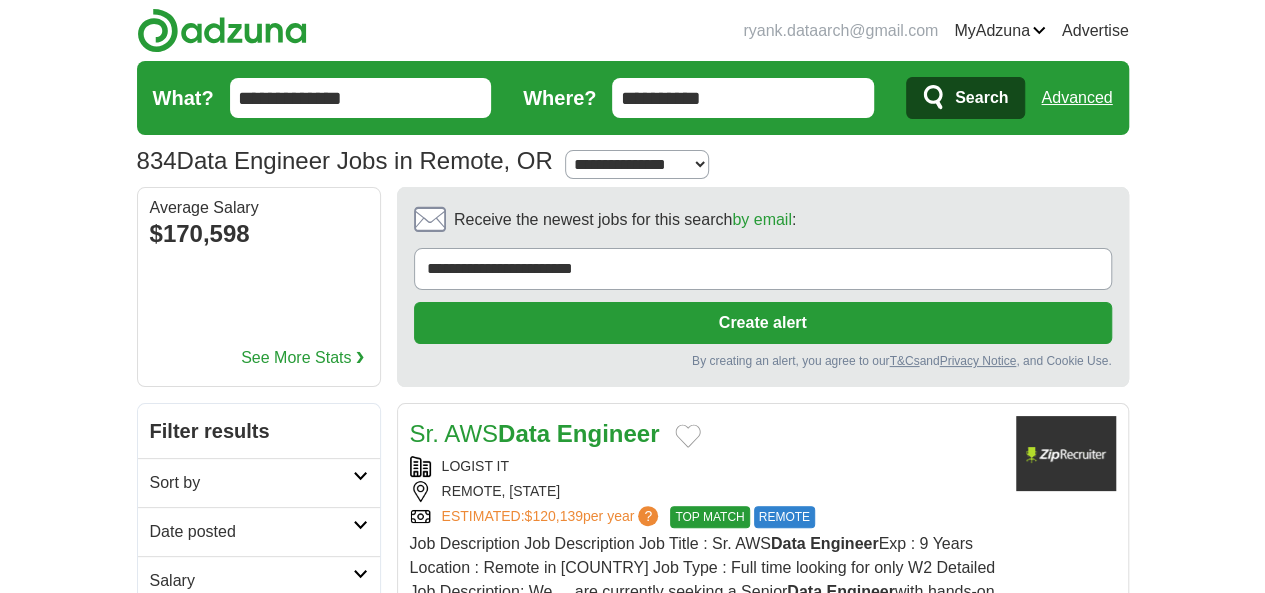 click on "Date posted" at bounding box center (251, 532) 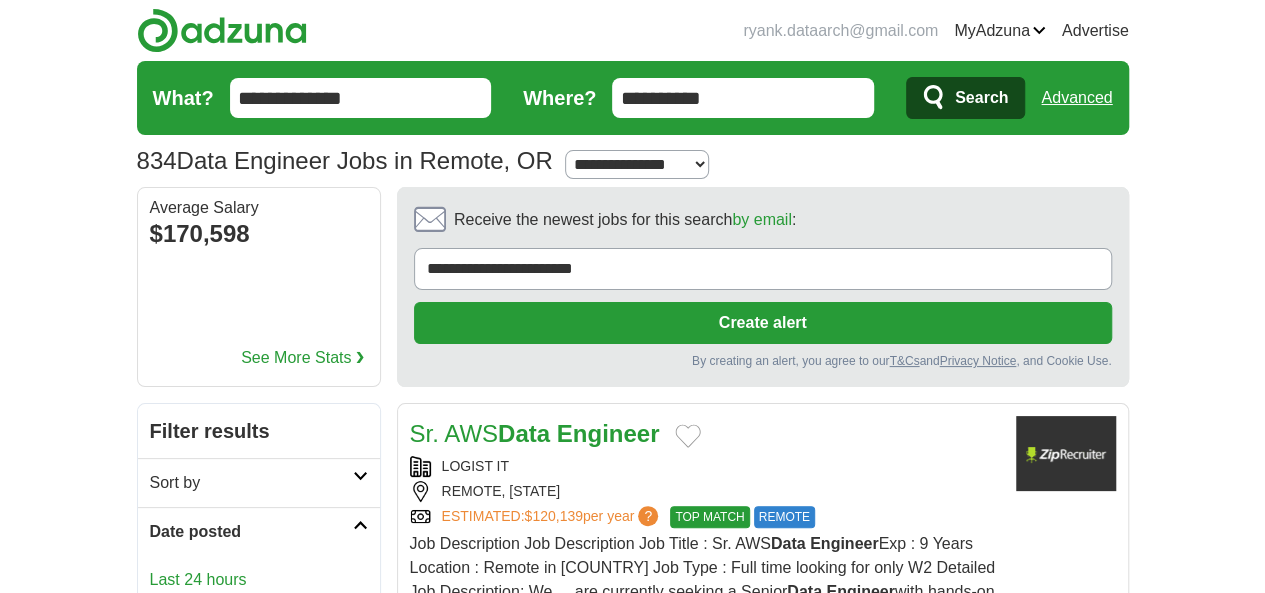 click on "Last 3 days" at bounding box center [259, 608] 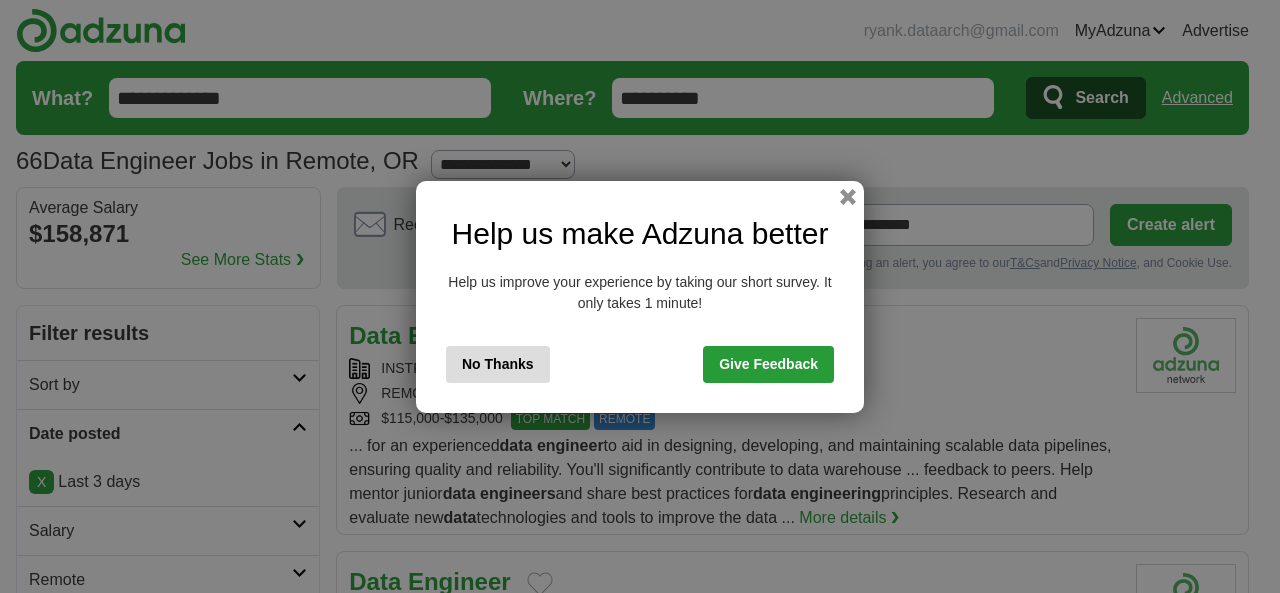 scroll, scrollTop: 0, scrollLeft: 0, axis: both 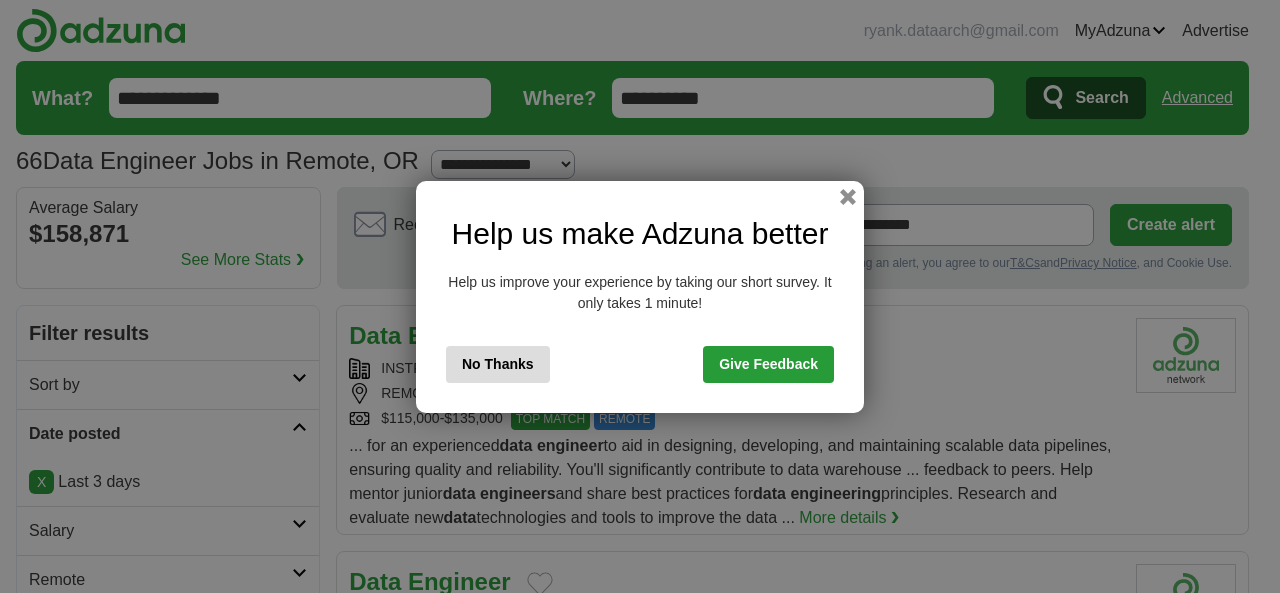 click on "No Thanks" at bounding box center (498, 364) 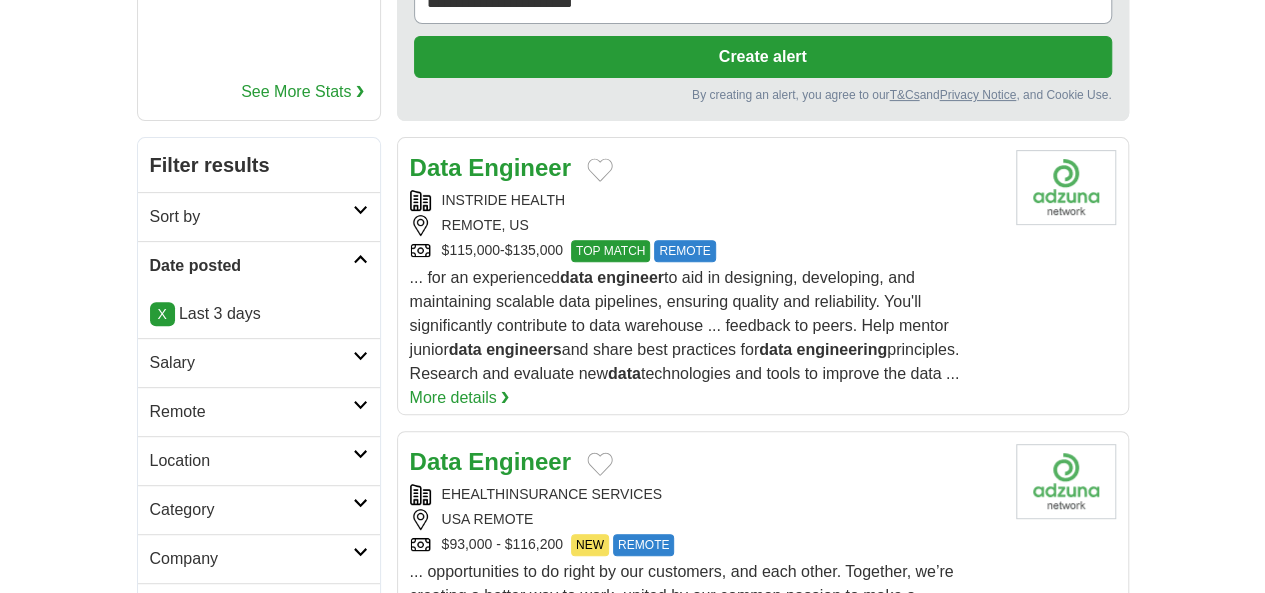 scroll, scrollTop: 266, scrollLeft: 0, axis: vertical 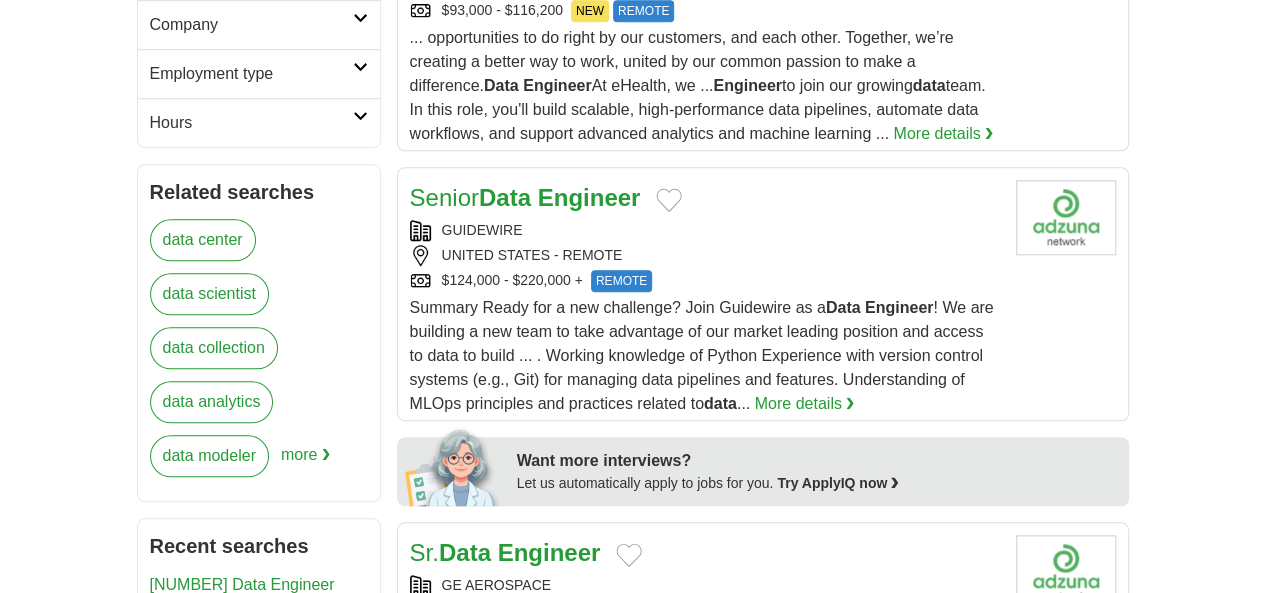 click on "Sr.  Data   Engineer" at bounding box center [505, 552] 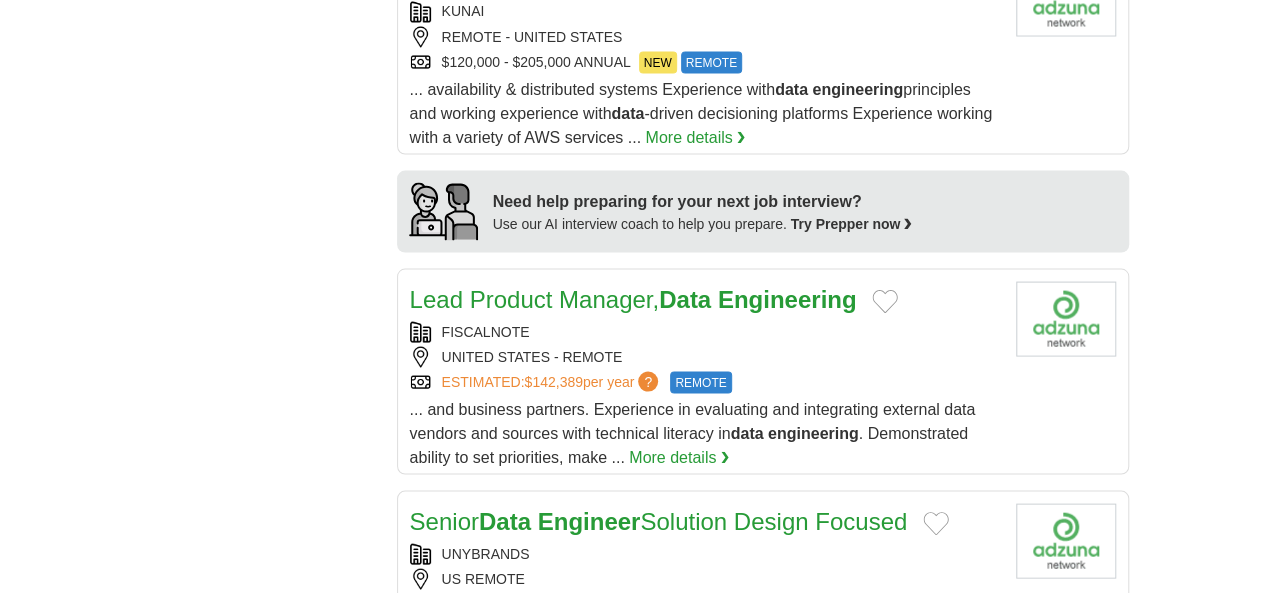scroll, scrollTop: 1866, scrollLeft: 0, axis: vertical 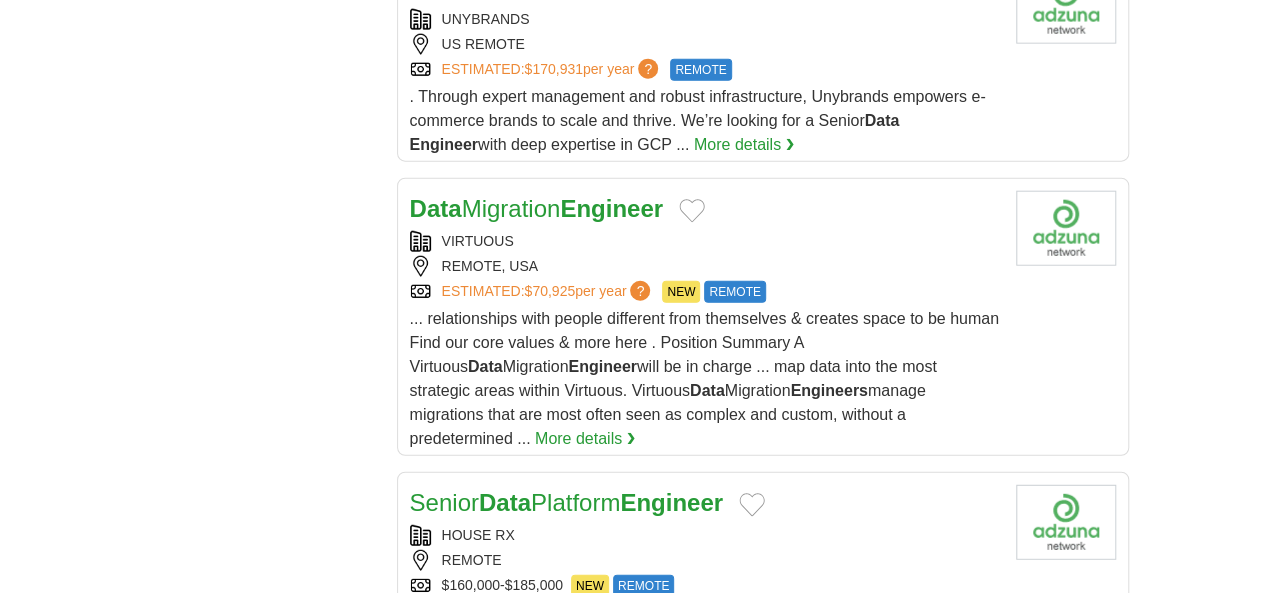 click on "Data" at bounding box center (505, 502) 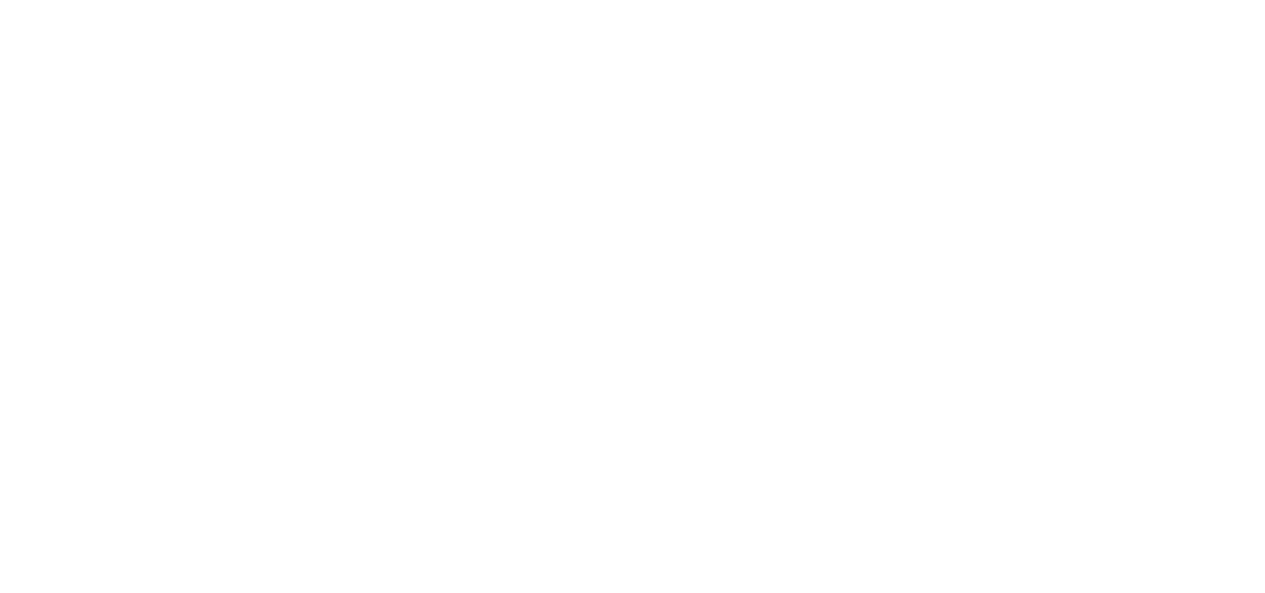 scroll, scrollTop: 3733, scrollLeft: 0, axis: vertical 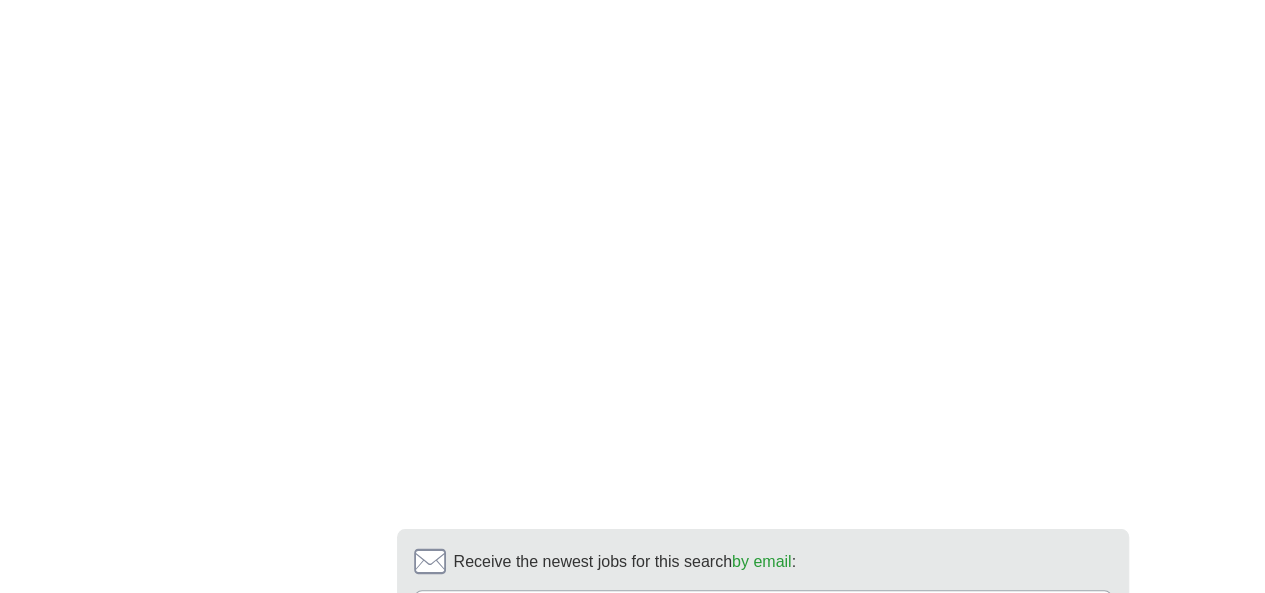 click on "1
2
3
4
5
6
7
next ❯" at bounding box center [763, 795] 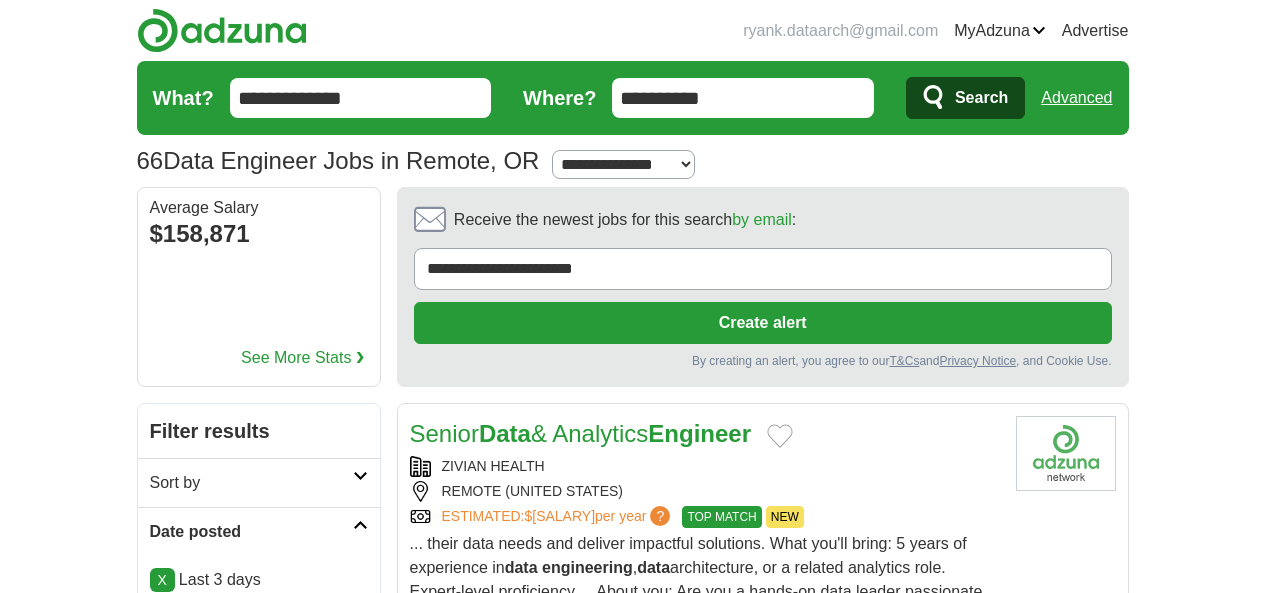 scroll, scrollTop: 0, scrollLeft: 0, axis: both 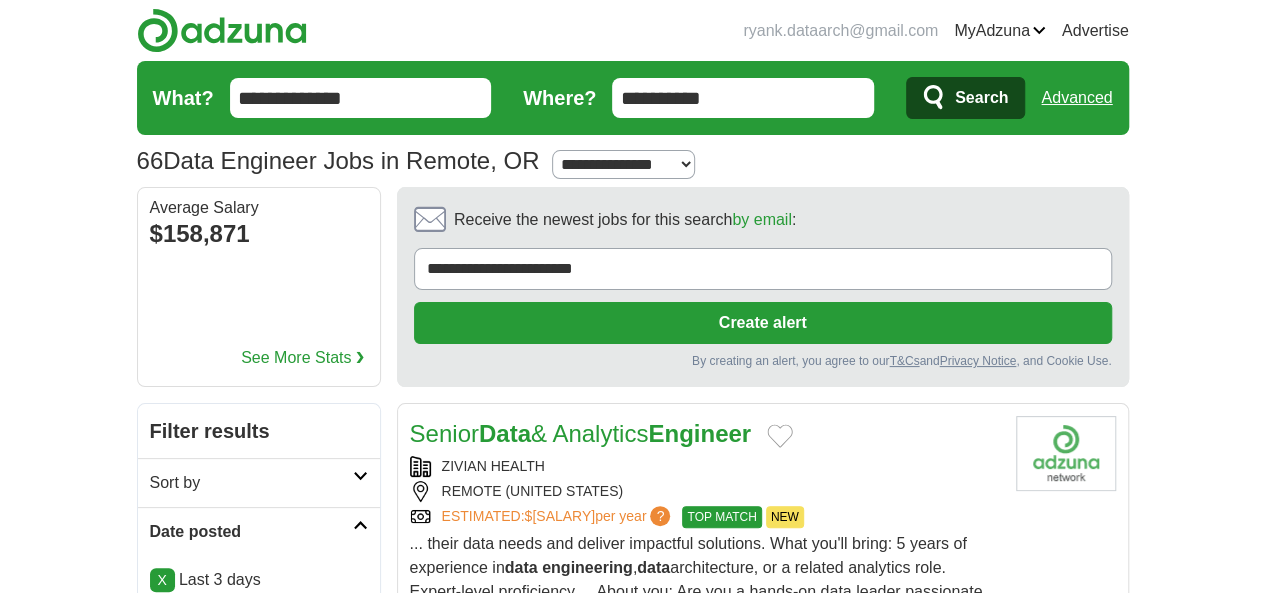 click on "Senior  Data  & Analytics  Engineer" at bounding box center (581, 433) 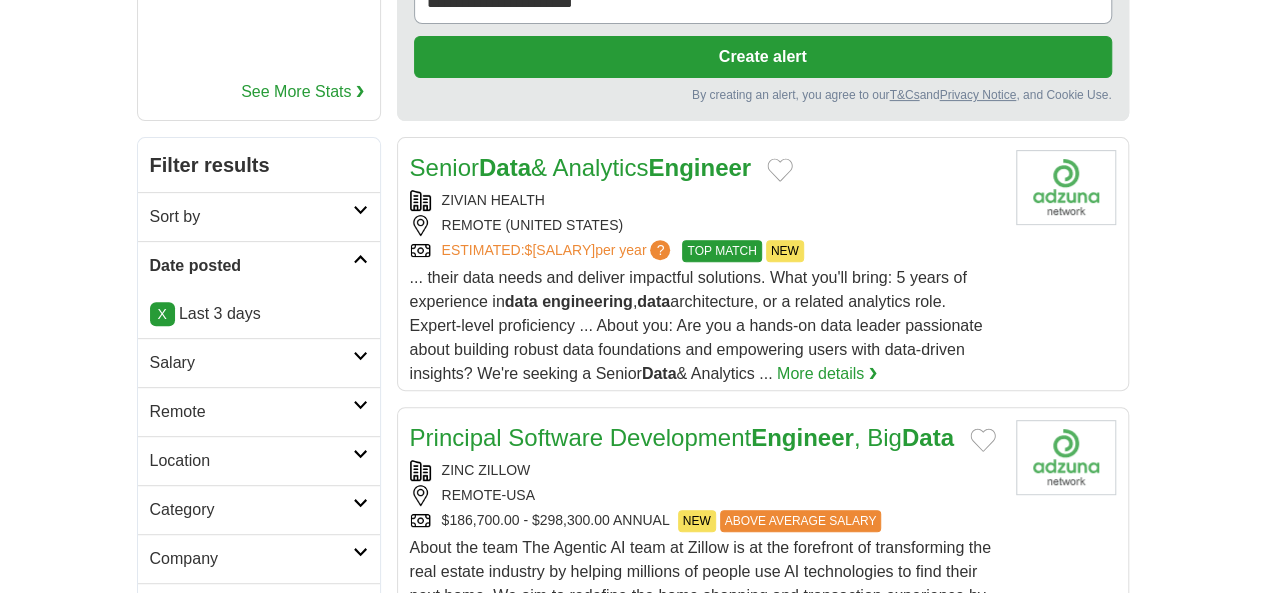 click on "Principal Software Development  Engineer , Big  Data" at bounding box center (682, 437) 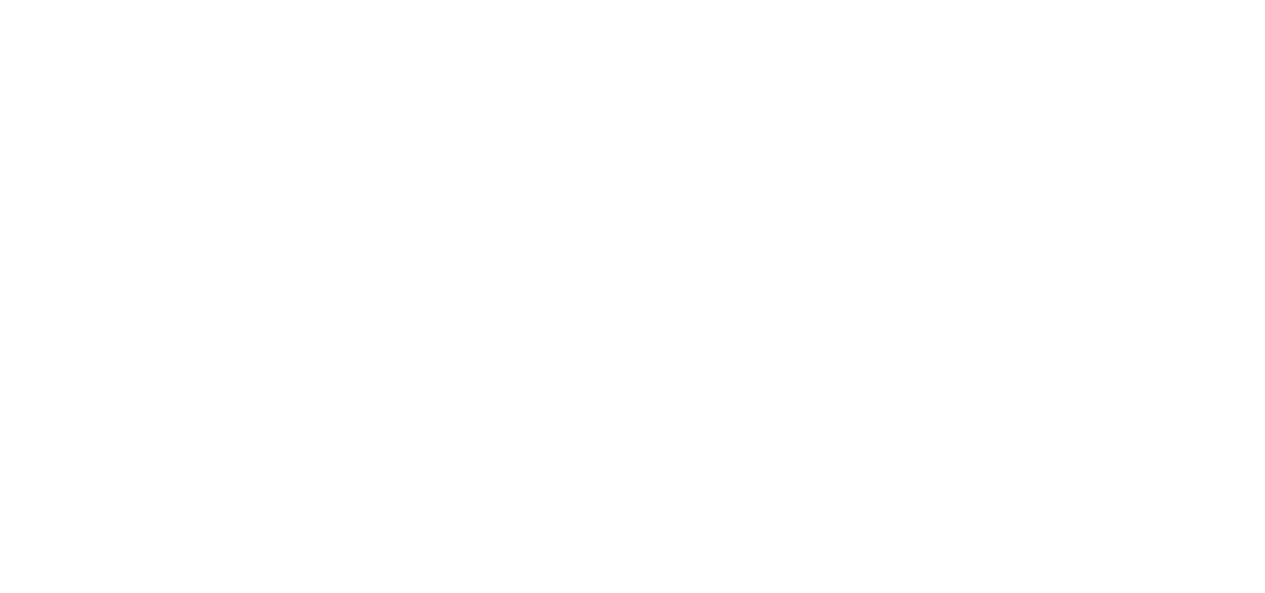 scroll, scrollTop: 3466, scrollLeft: 0, axis: vertical 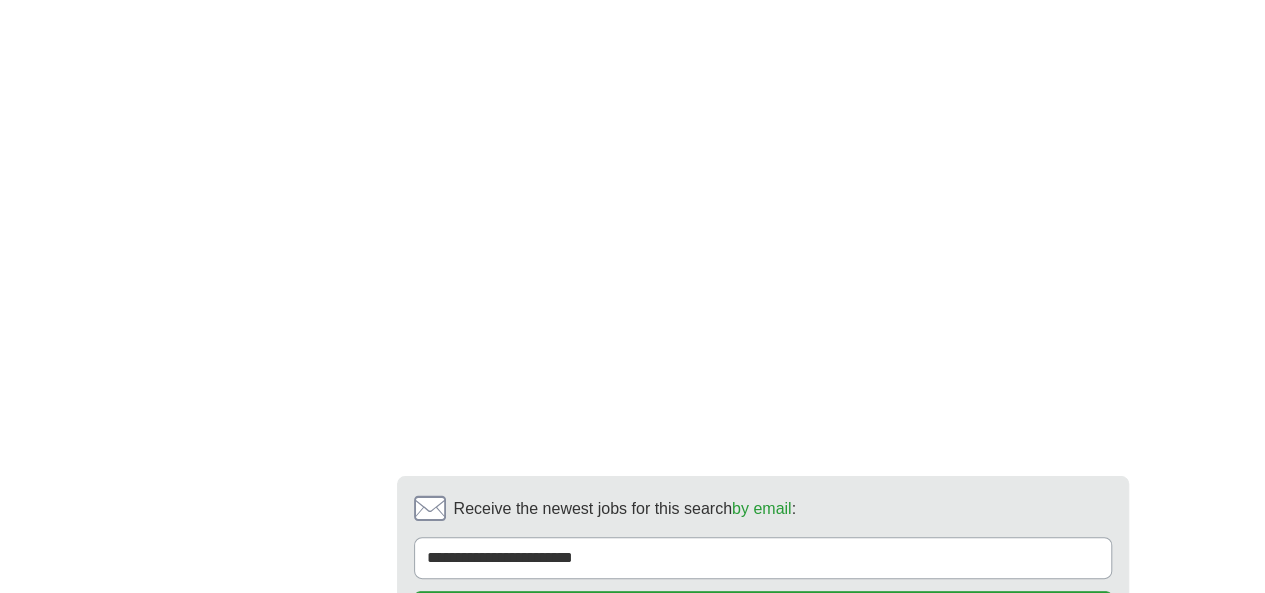 click on "4" at bounding box center (777, 742) 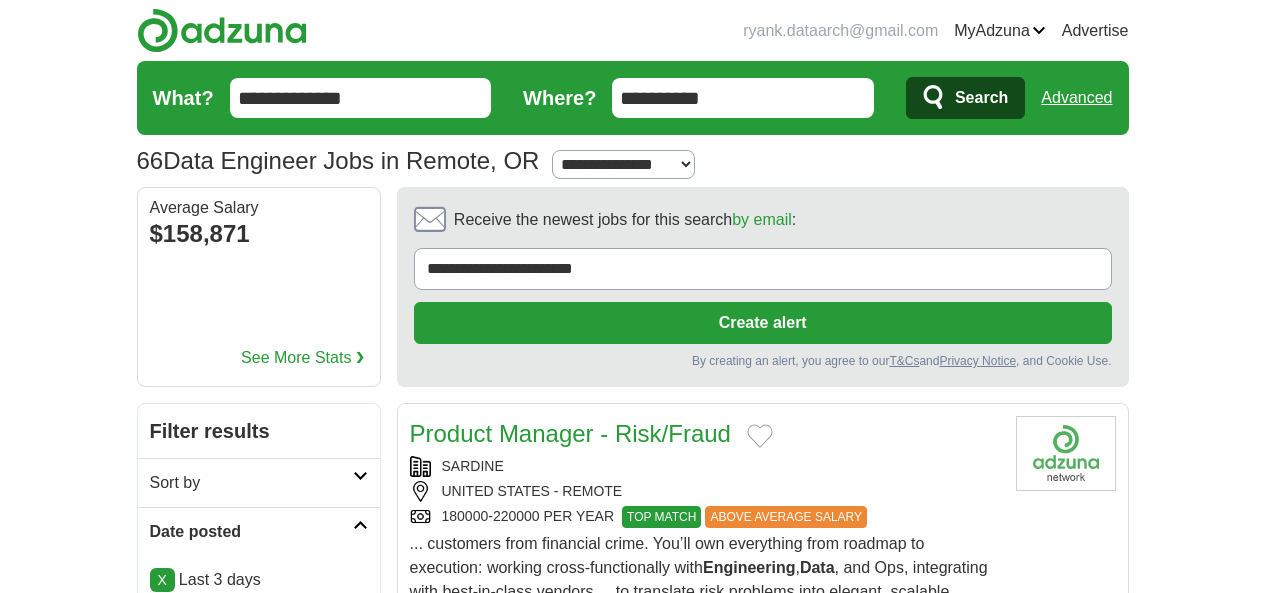 scroll, scrollTop: 0, scrollLeft: 0, axis: both 